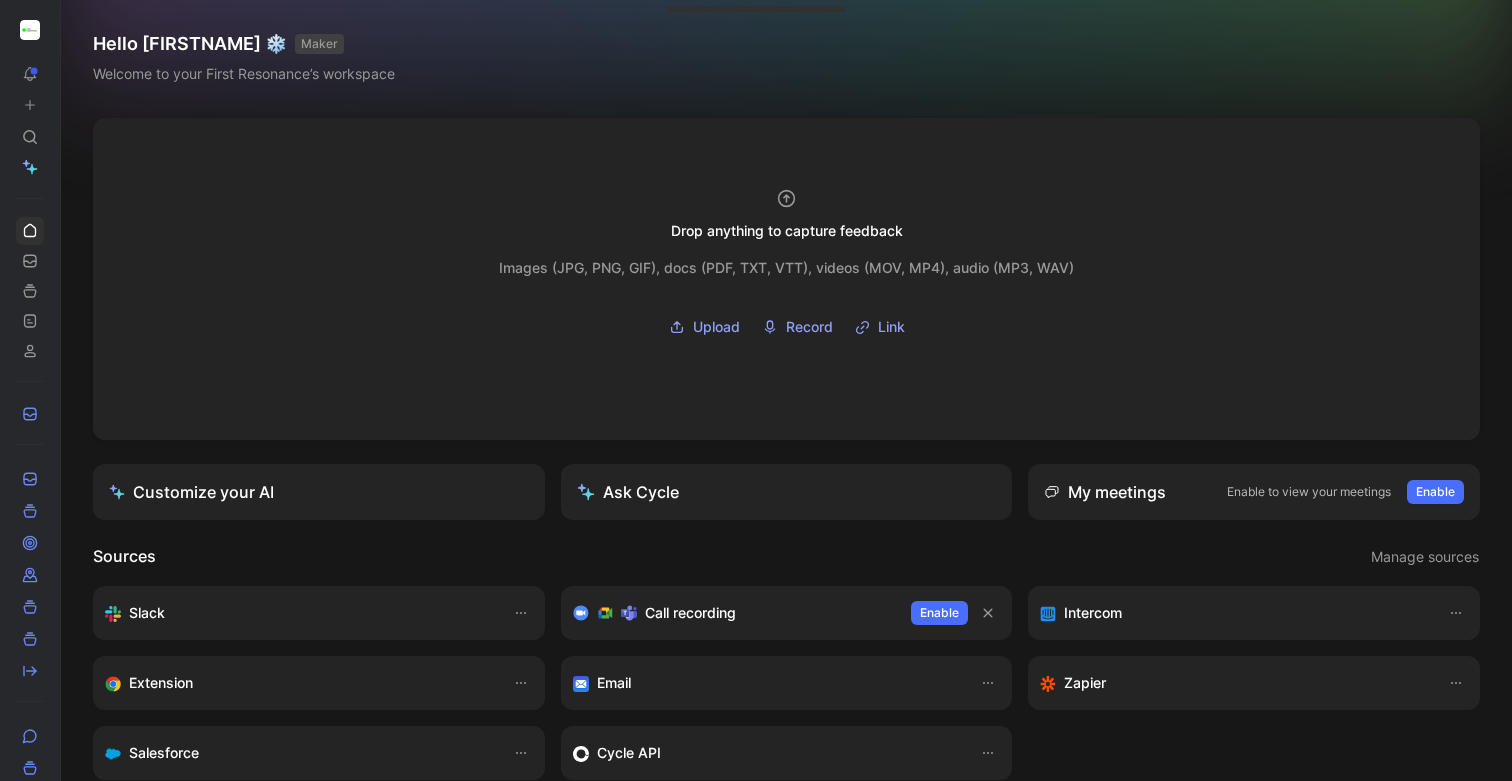 scroll, scrollTop: 0, scrollLeft: 0, axis: both 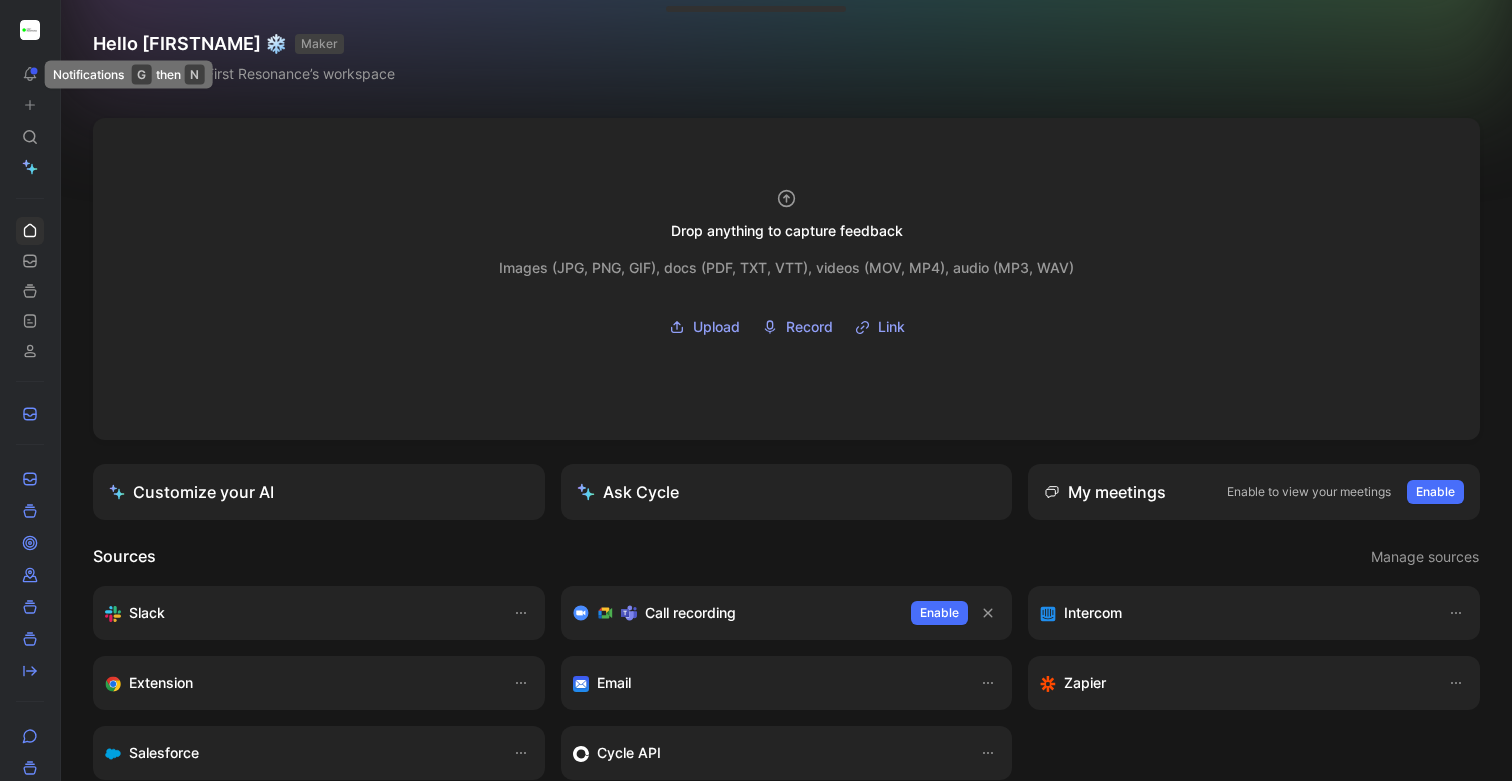 click at bounding box center (30, 30) 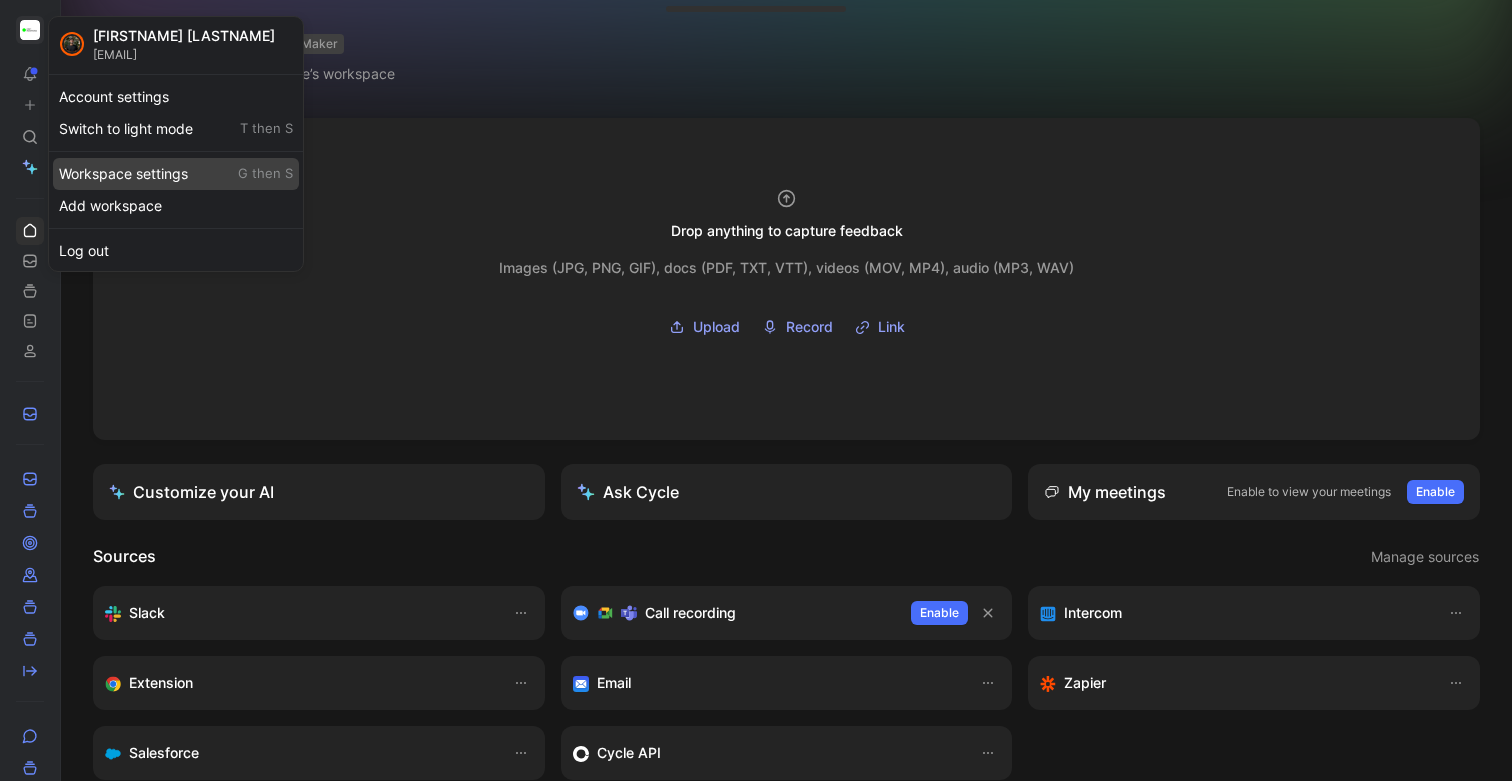 click on "Workspace settings G then S" at bounding box center [176, 174] 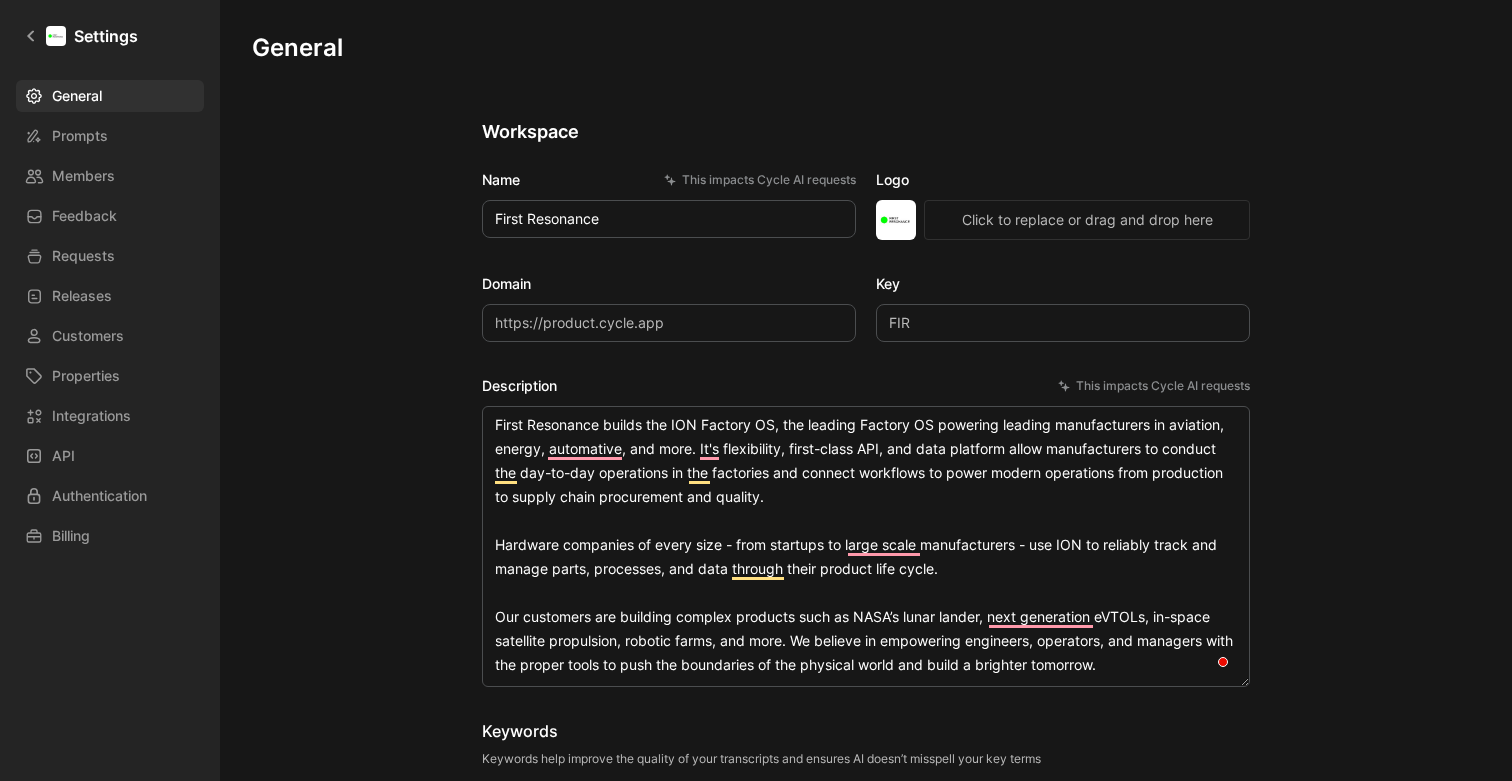 click on "General Prompts Members Feedback Requests Releases Customers Properties Integrations API Authentication Billing" at bounding box center (117, 316) 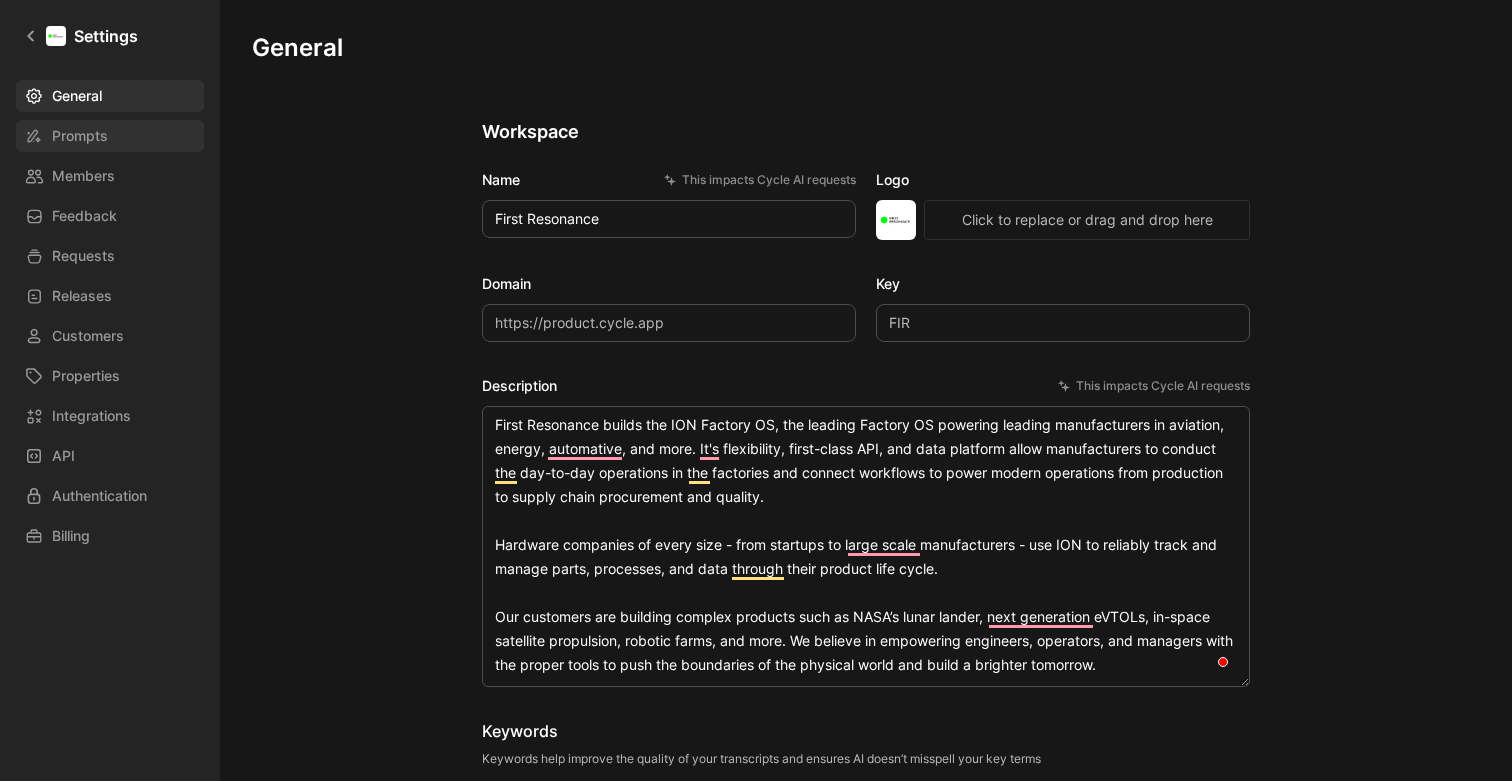 click on "Prompts" at bounding box center [80, 136] 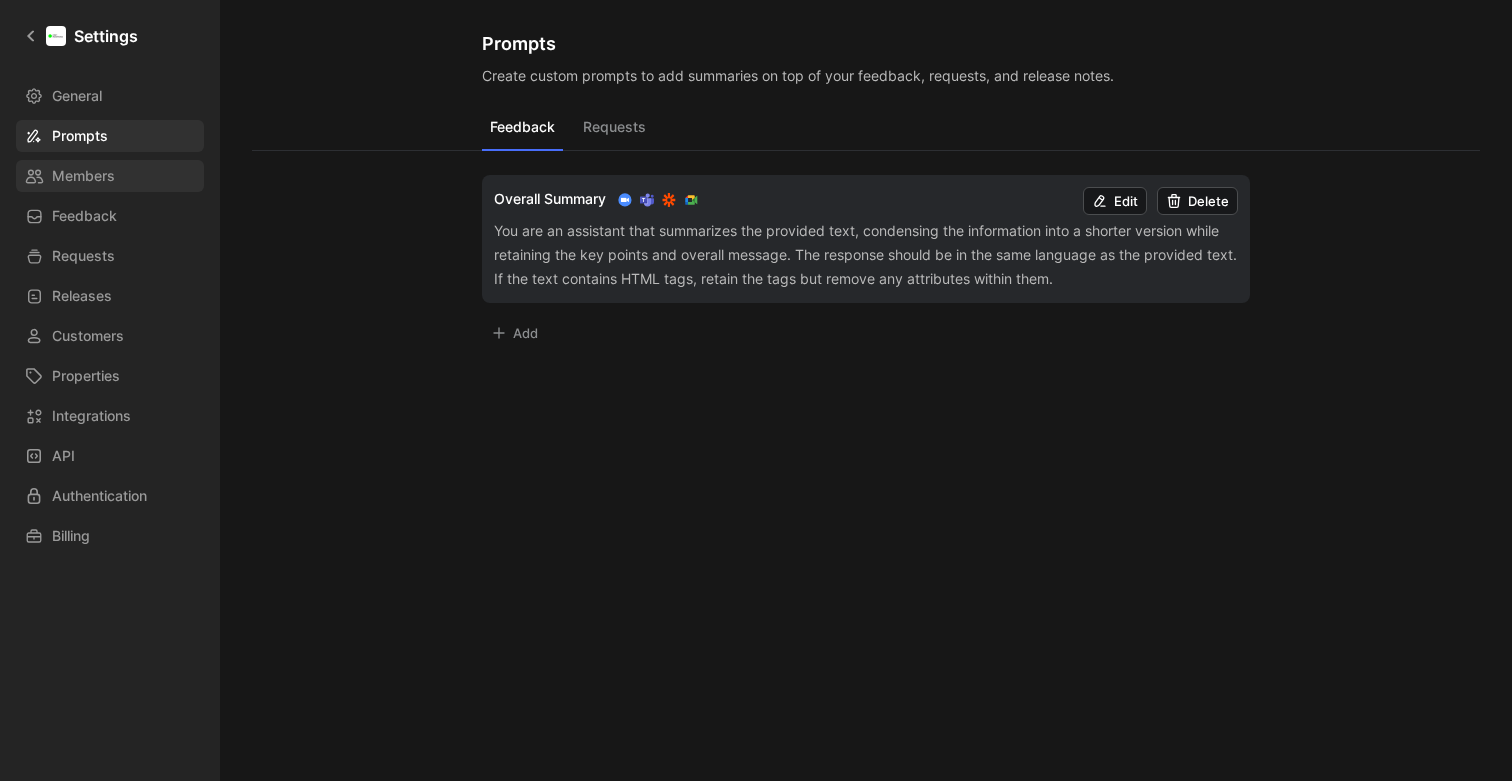 click on "Members" at bounding box center (83, 176) 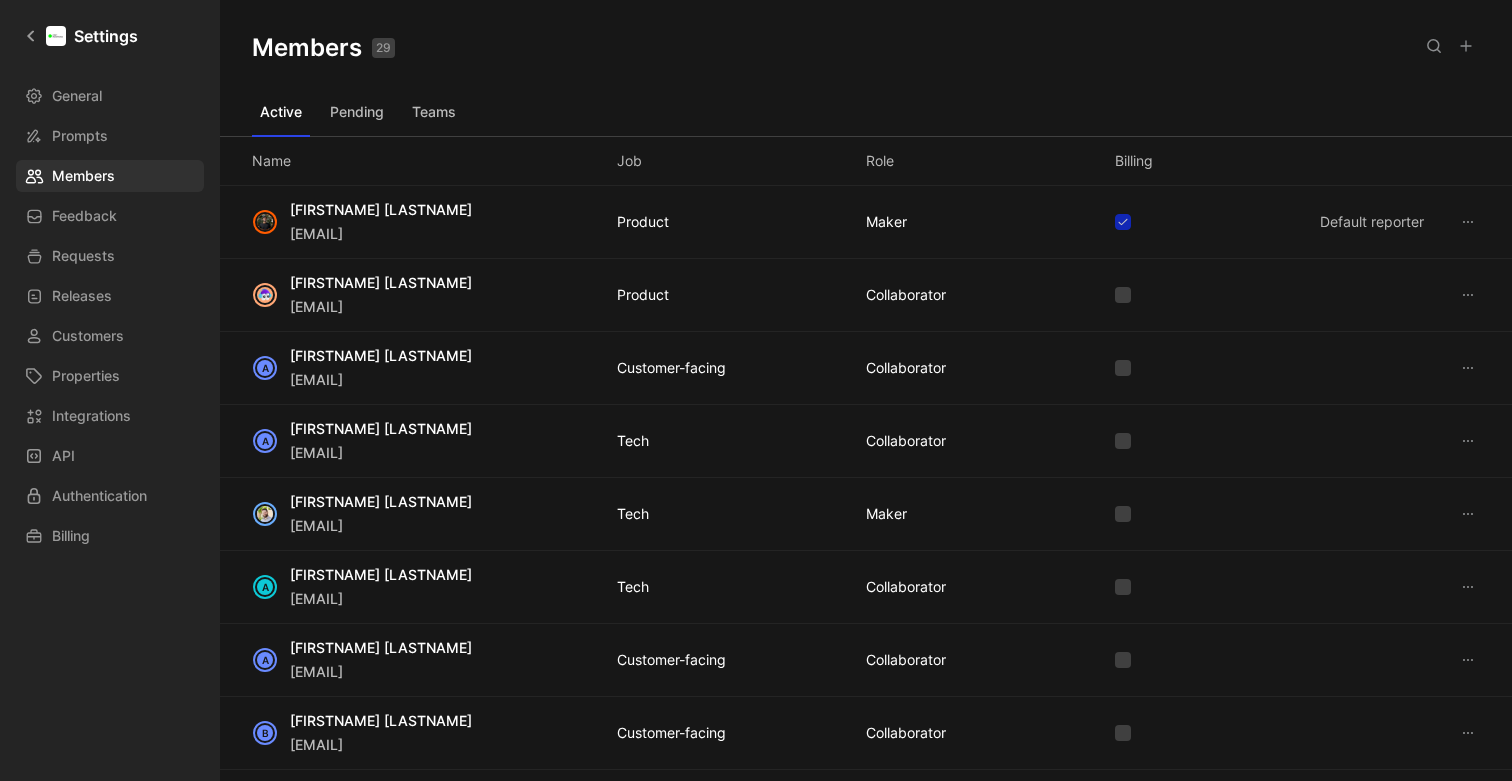 click on "General Prompts Members Feedback Requests Releases Customers Properties Integrations API Authentication Billing" at bounding box center (117, 316) 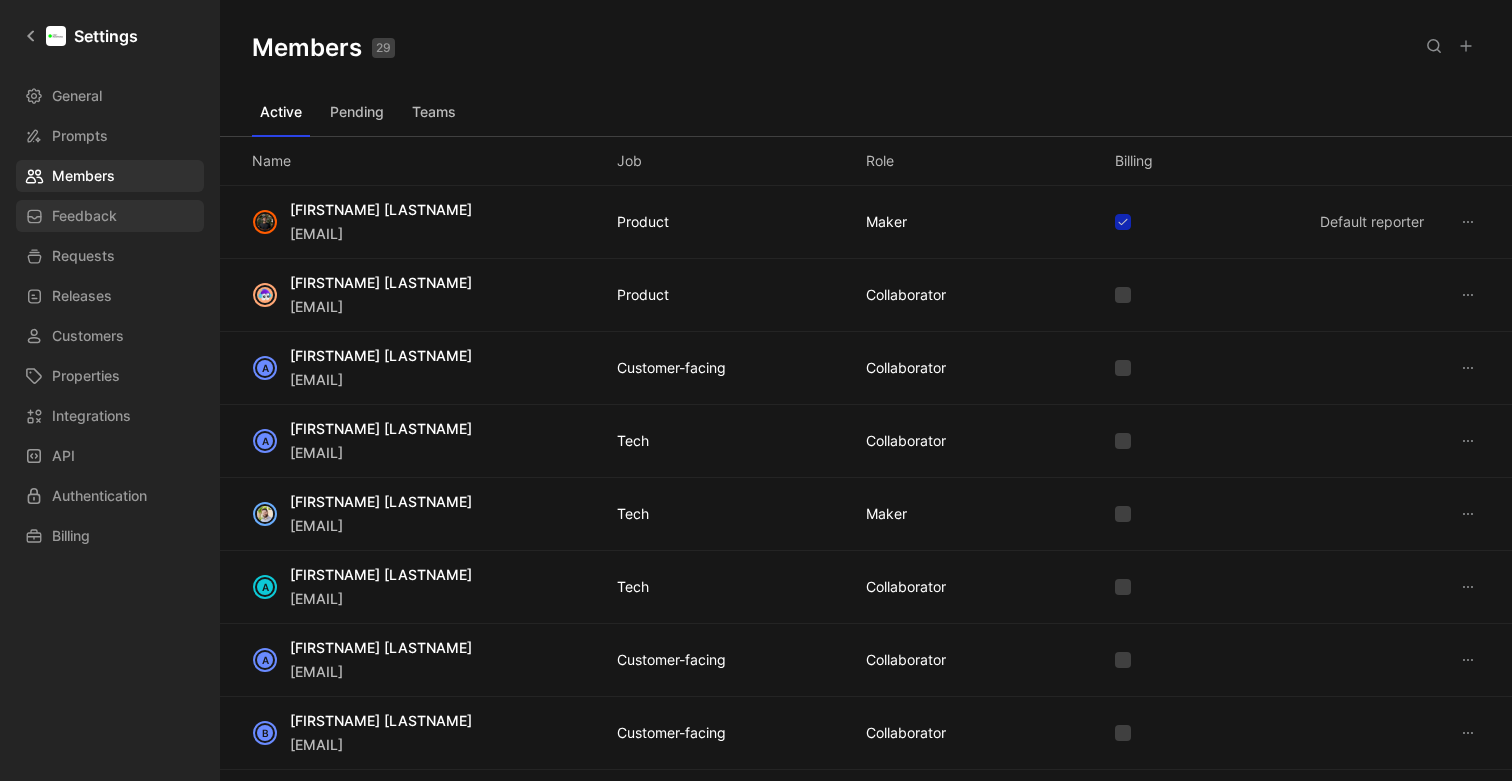 click on "Feedback" at bounding box center [84, 216] 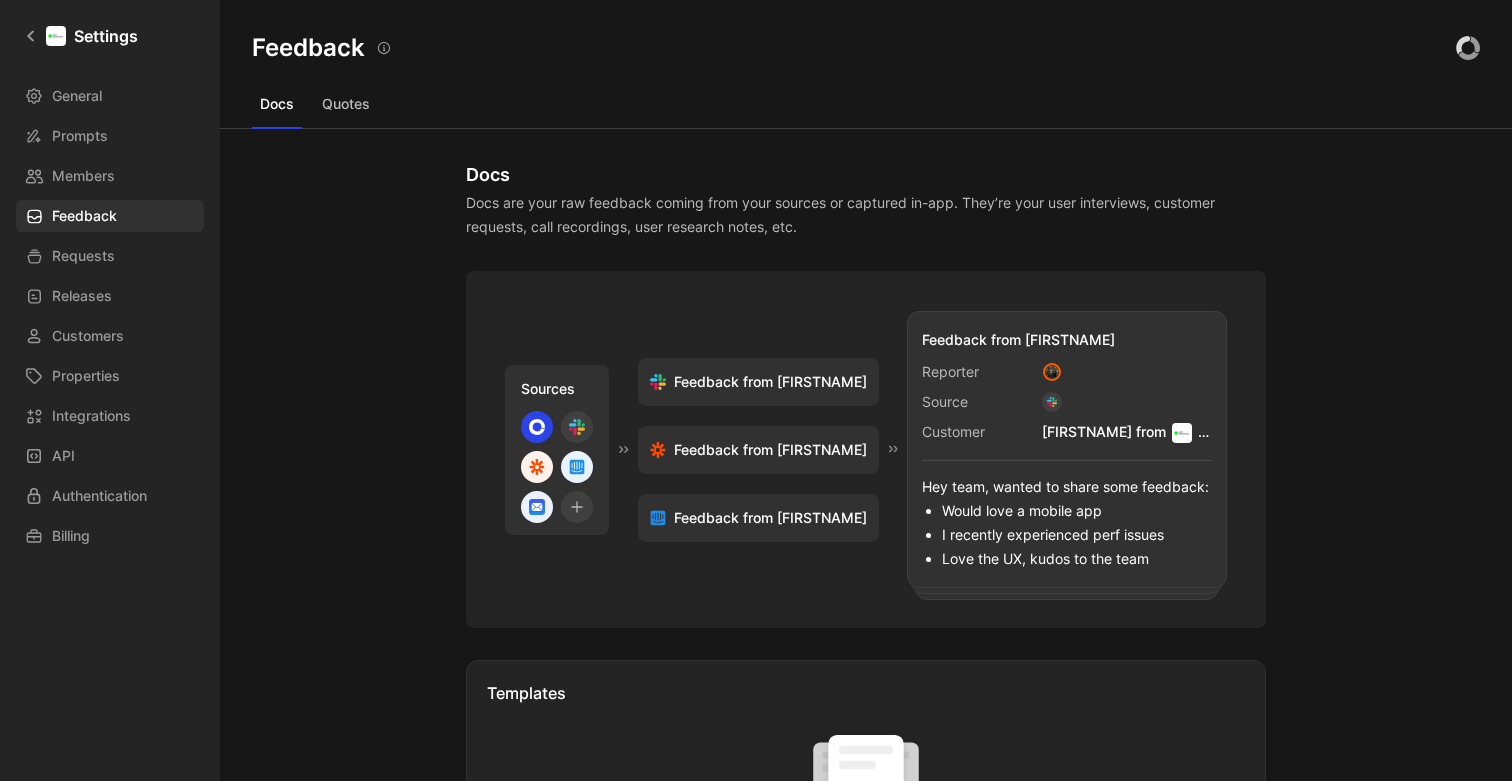 scroll, scrollTop: 0, scrollLeft: 0, axis: both 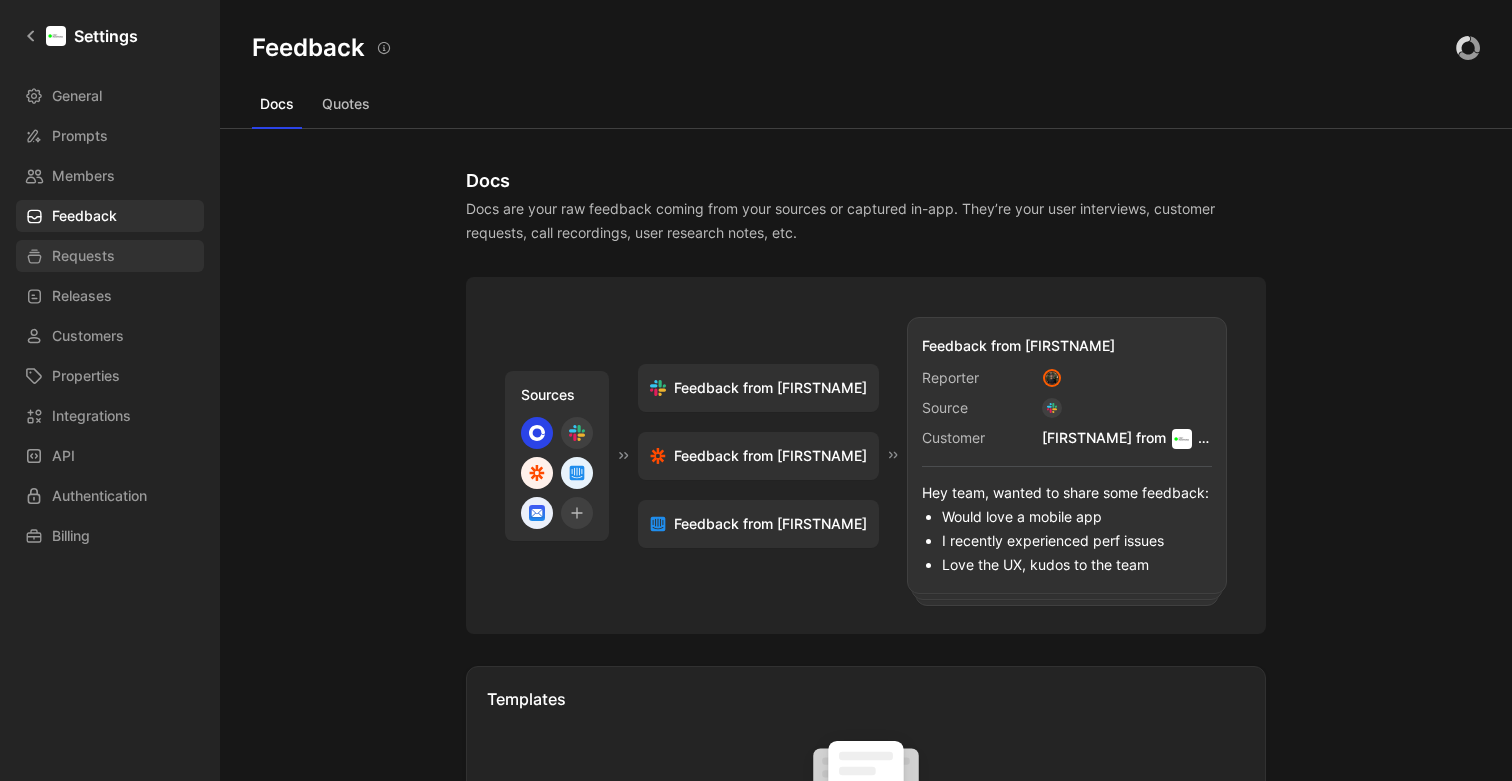 click on "Requests" at bounding box center (110, 256) 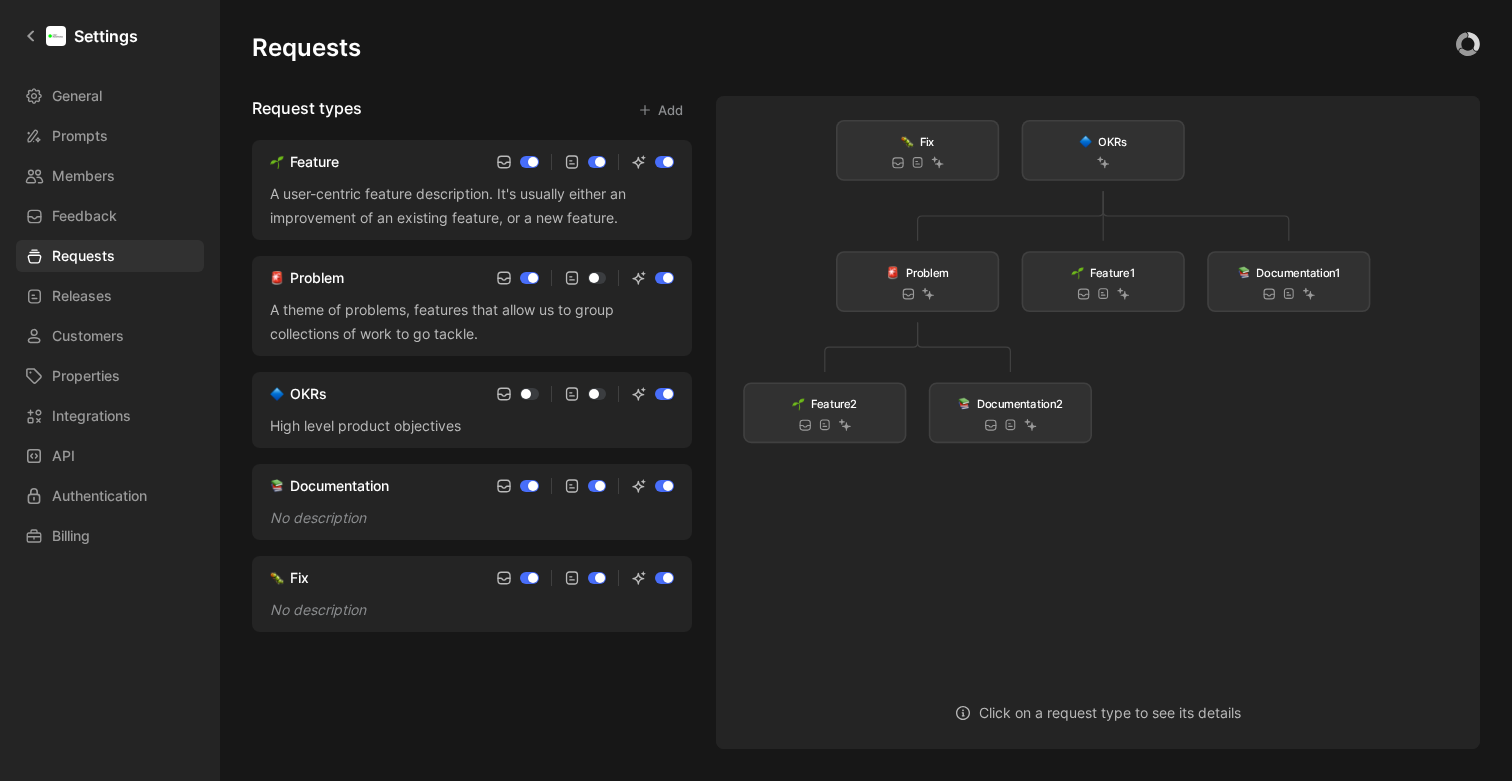 click on "General Prompts Members Feedback Requests Releases Customers Properties Integrations API Authentication Billing" at bounding box center (117, 316) 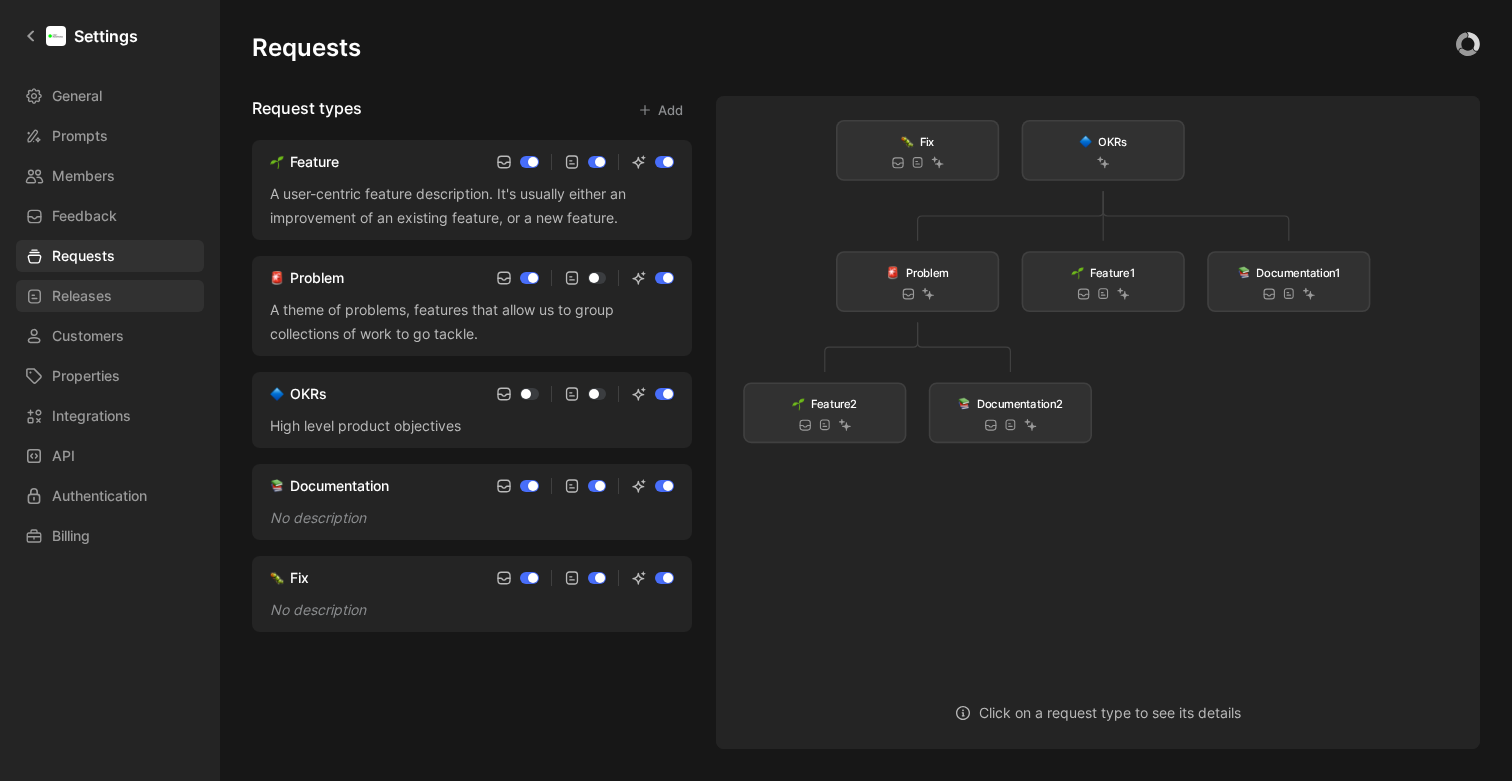 click on "Releases" at bounding box center [82, 296] 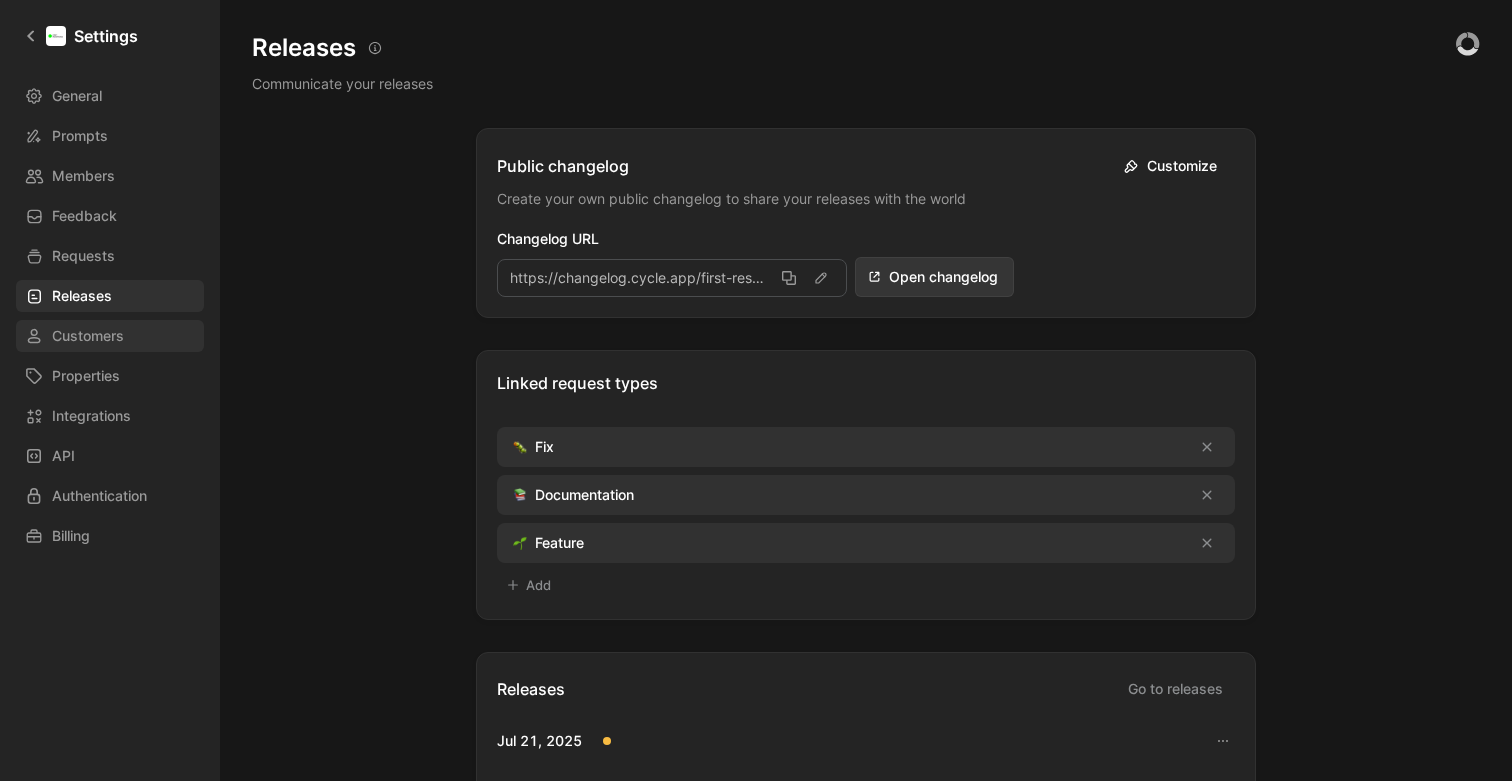 click on "Customers" at bounding box center (88, 336) 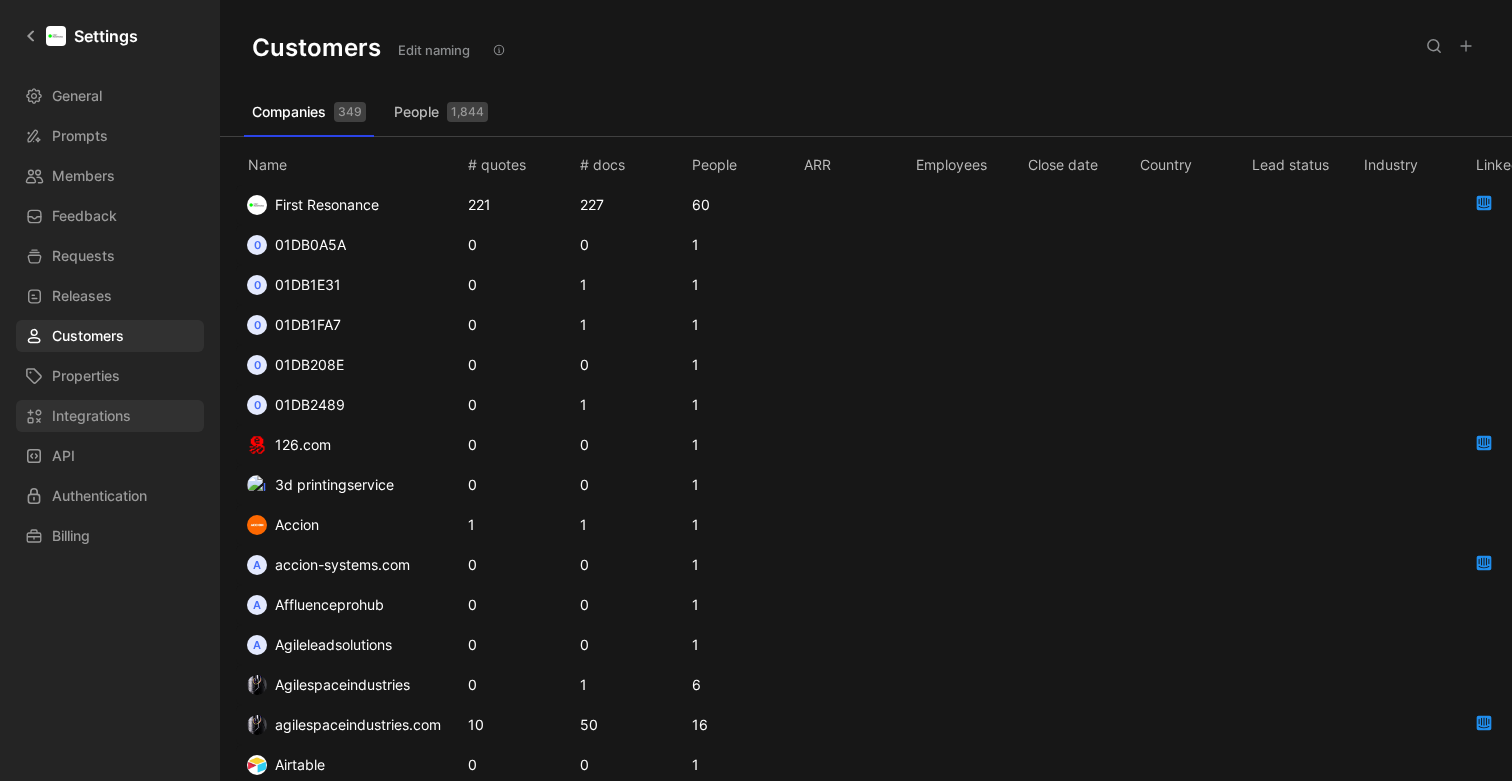 click on "Integrations" at bounding box center [91, 416] 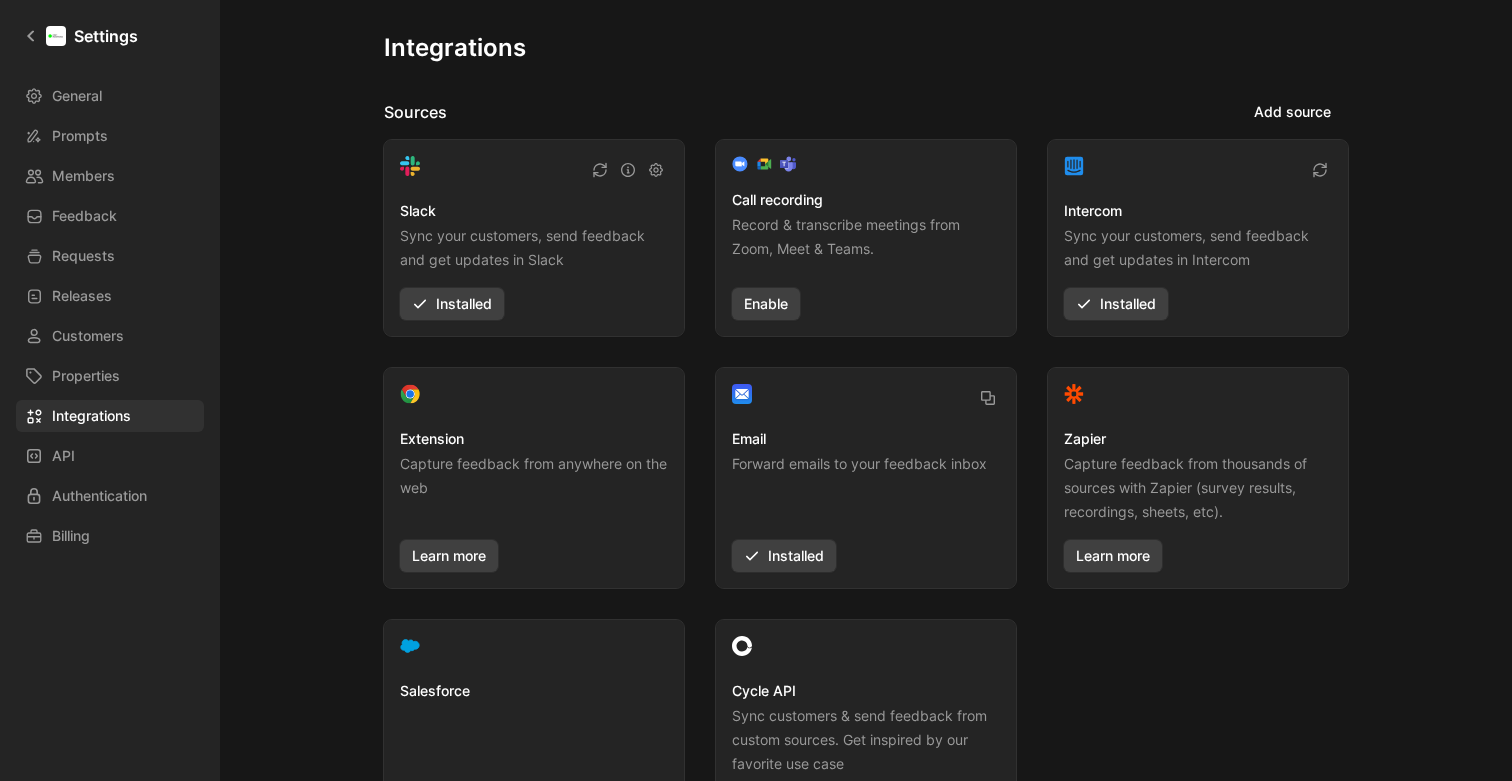 click 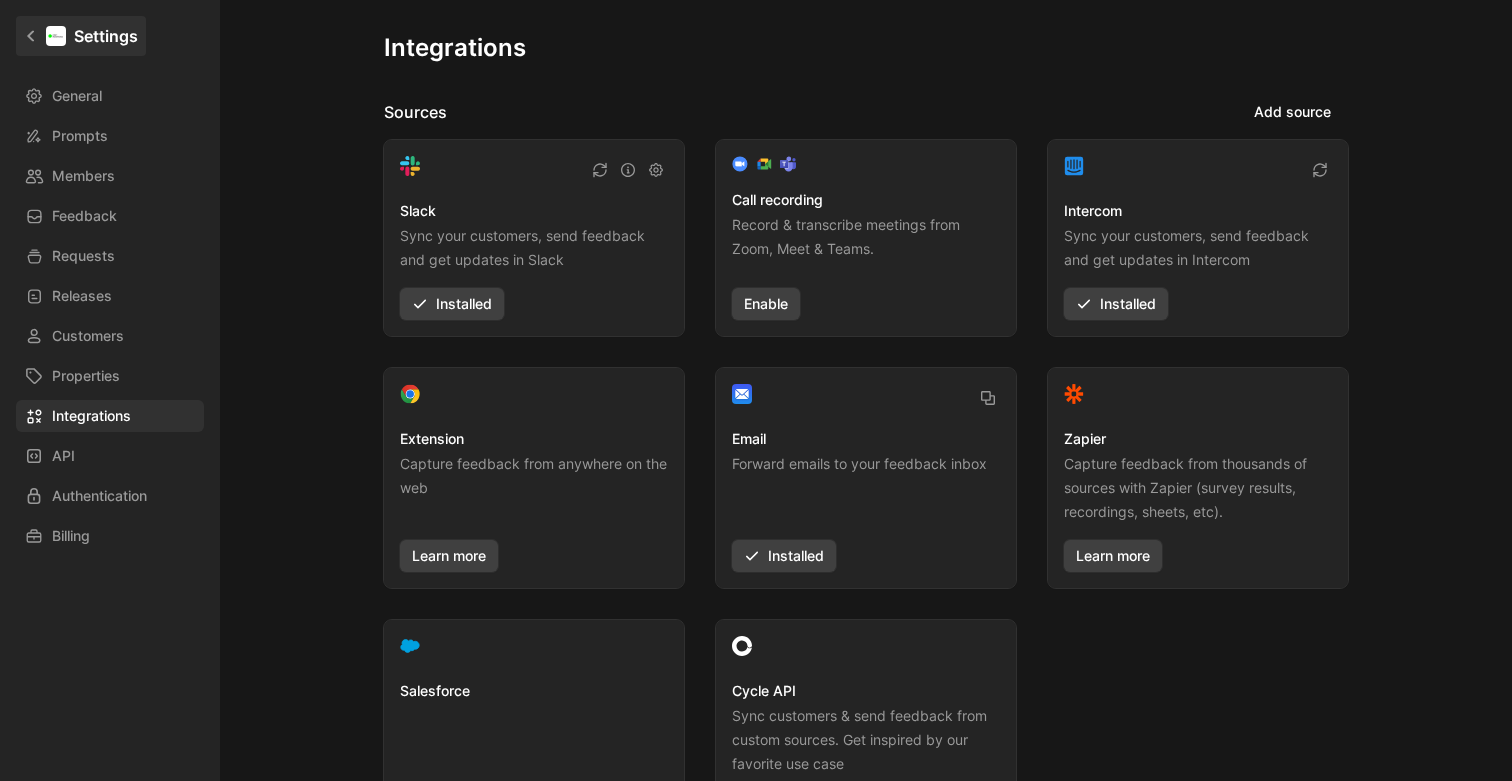 click on "Settings" at bounding box center (81, 36) 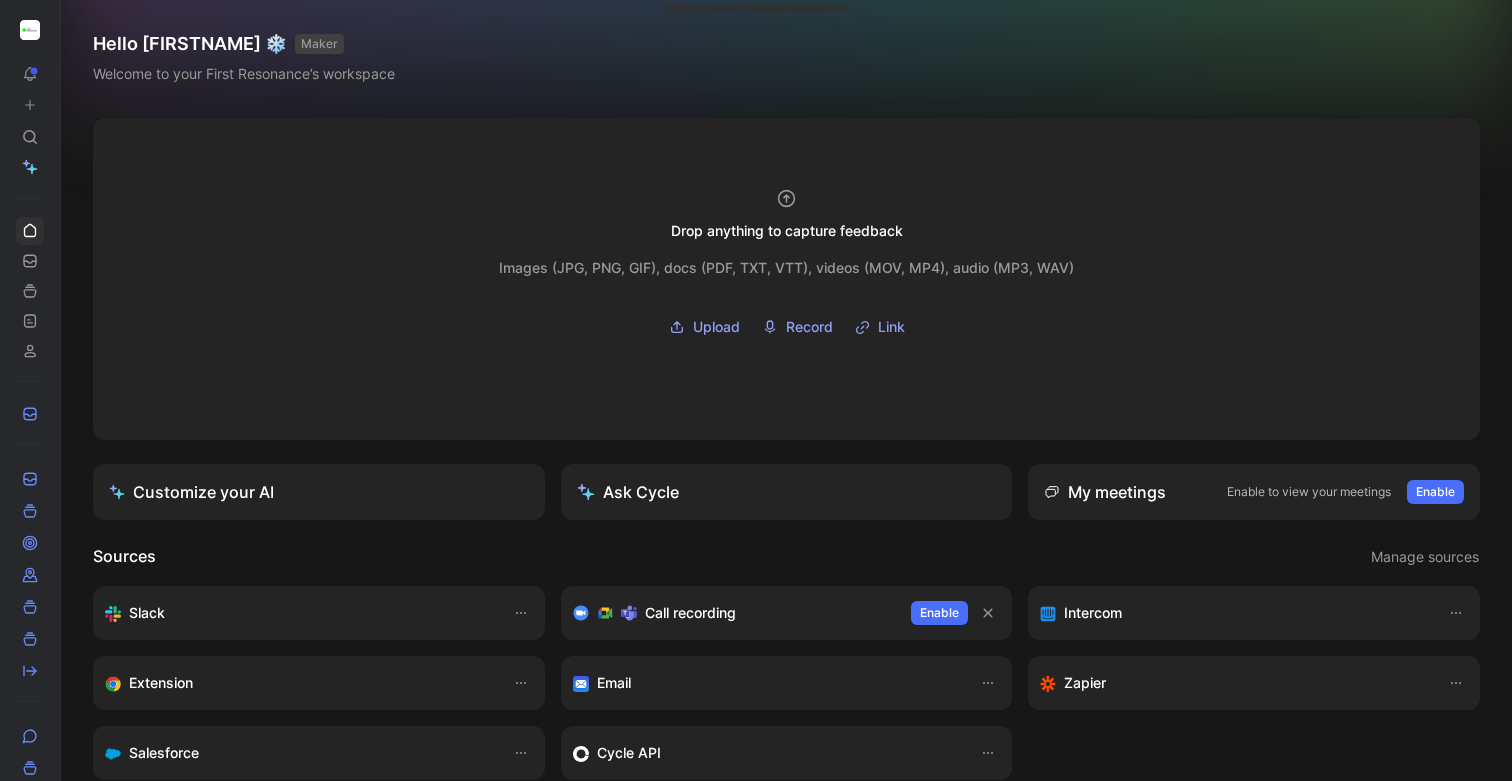 click at bounding box center [30, 30] 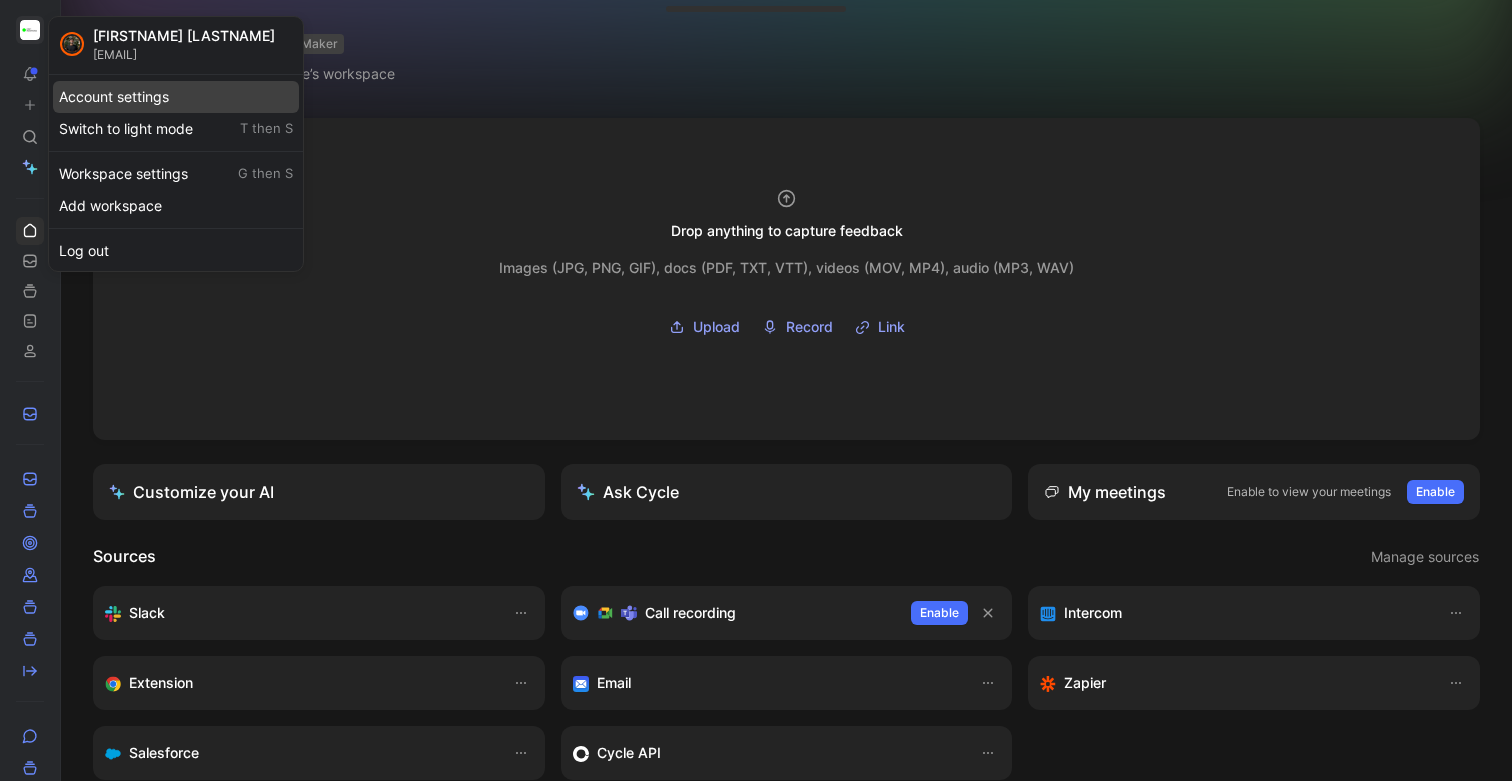 click on "Account settings" at bounding box center (176, 97) 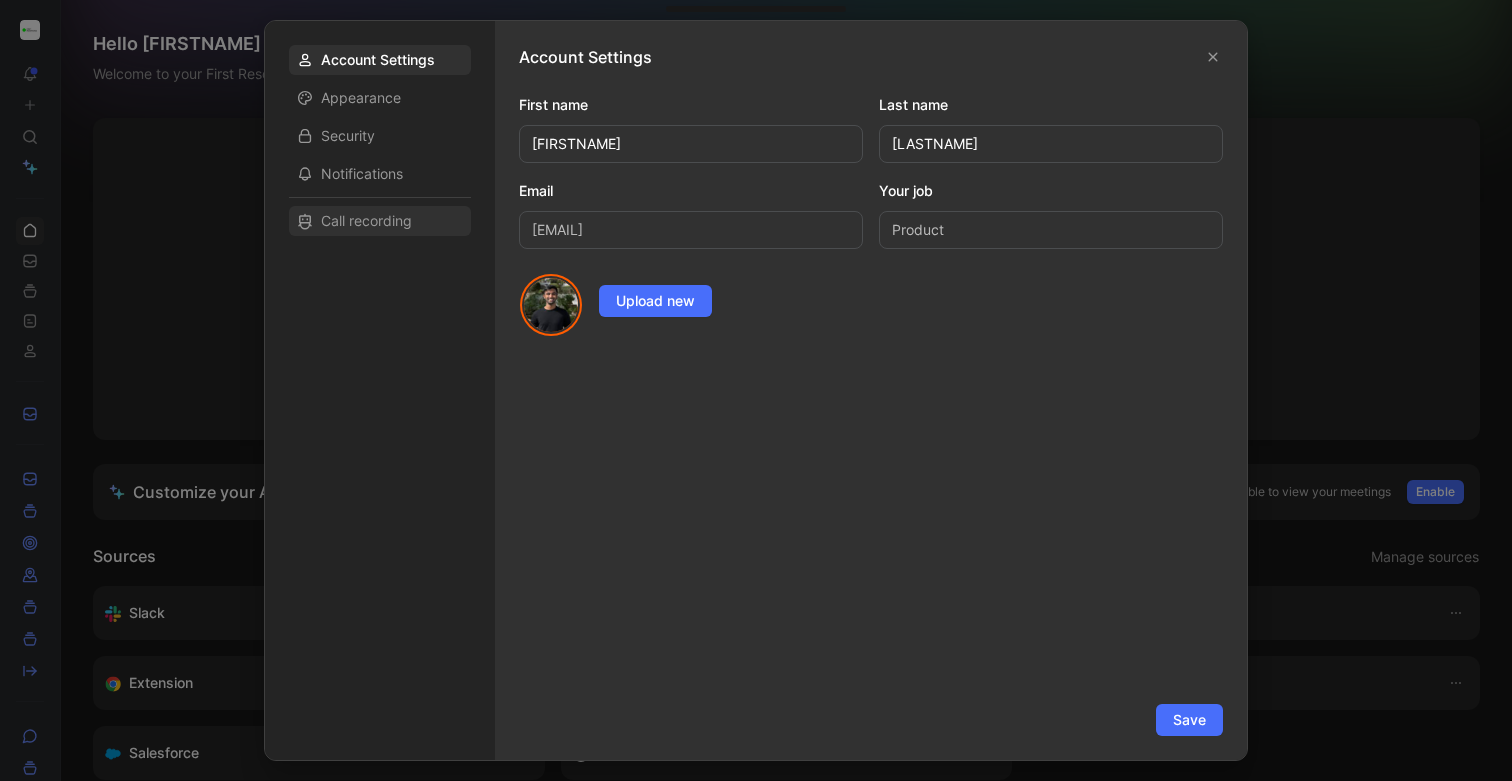 click on "Call recording" at bounding box center (366, 221) 